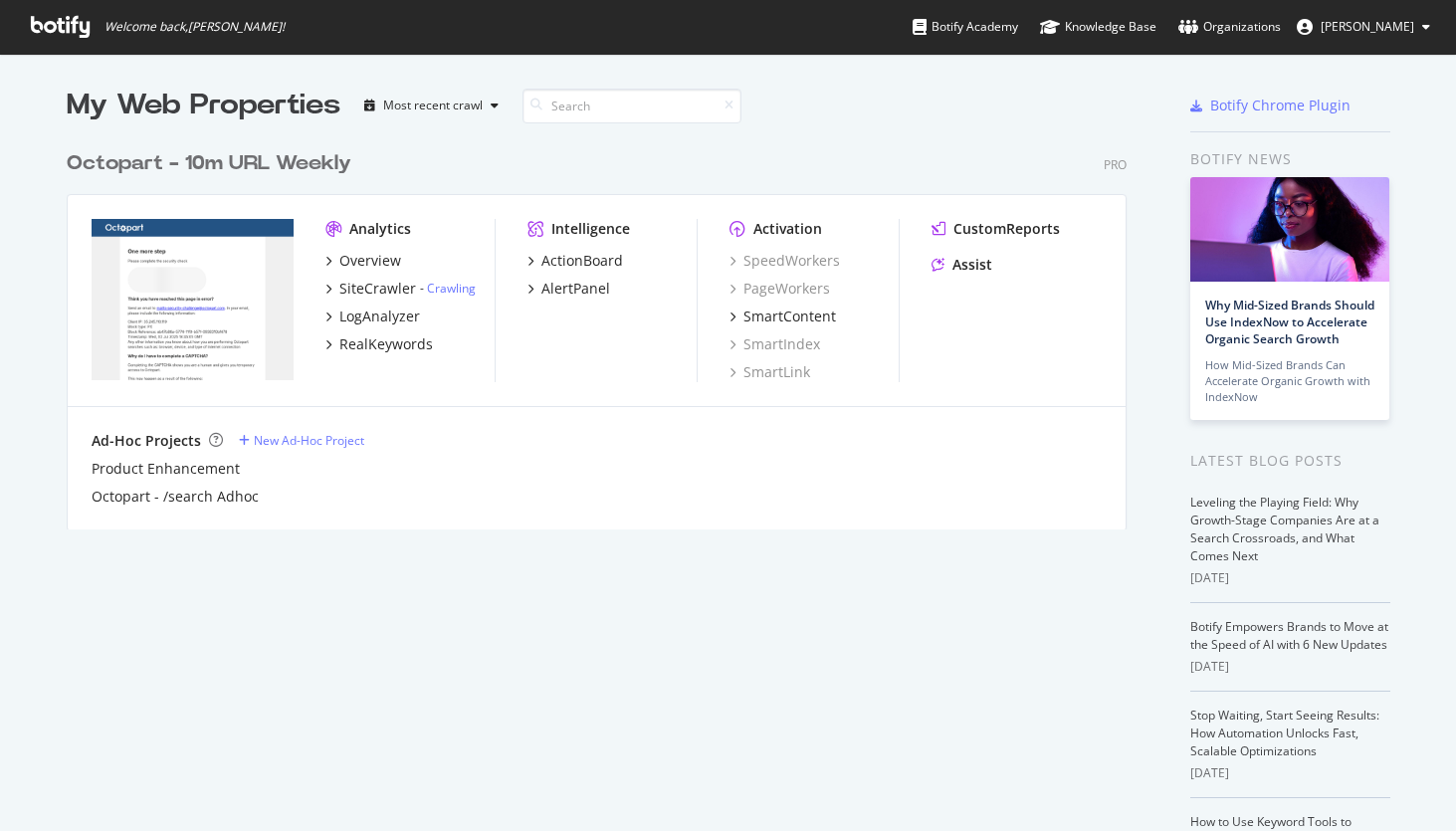 scroll, scrollTop: 0, scrollLeft: 0, axis: both 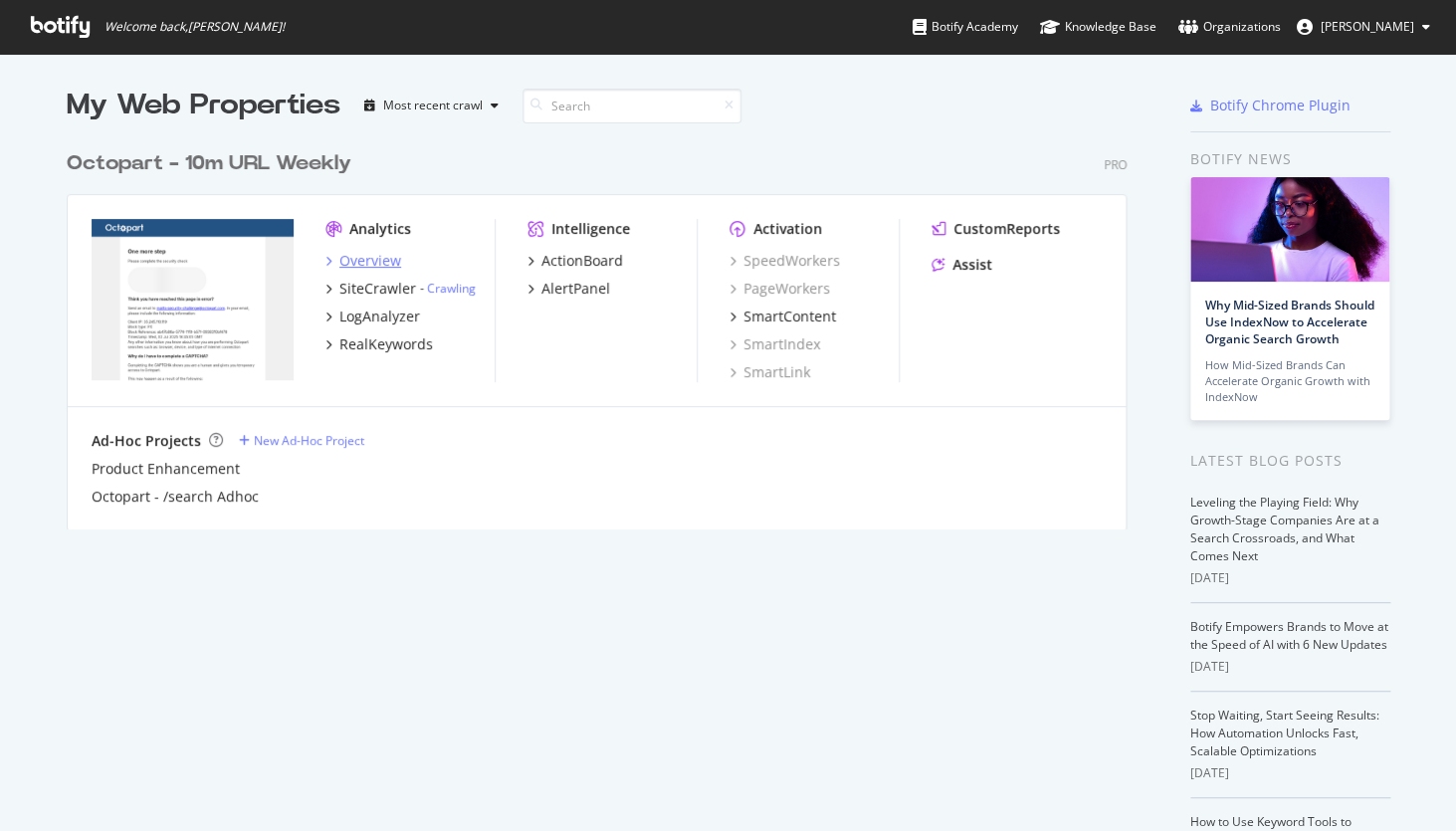 click on "Overview" at bounding box center (363, 261) 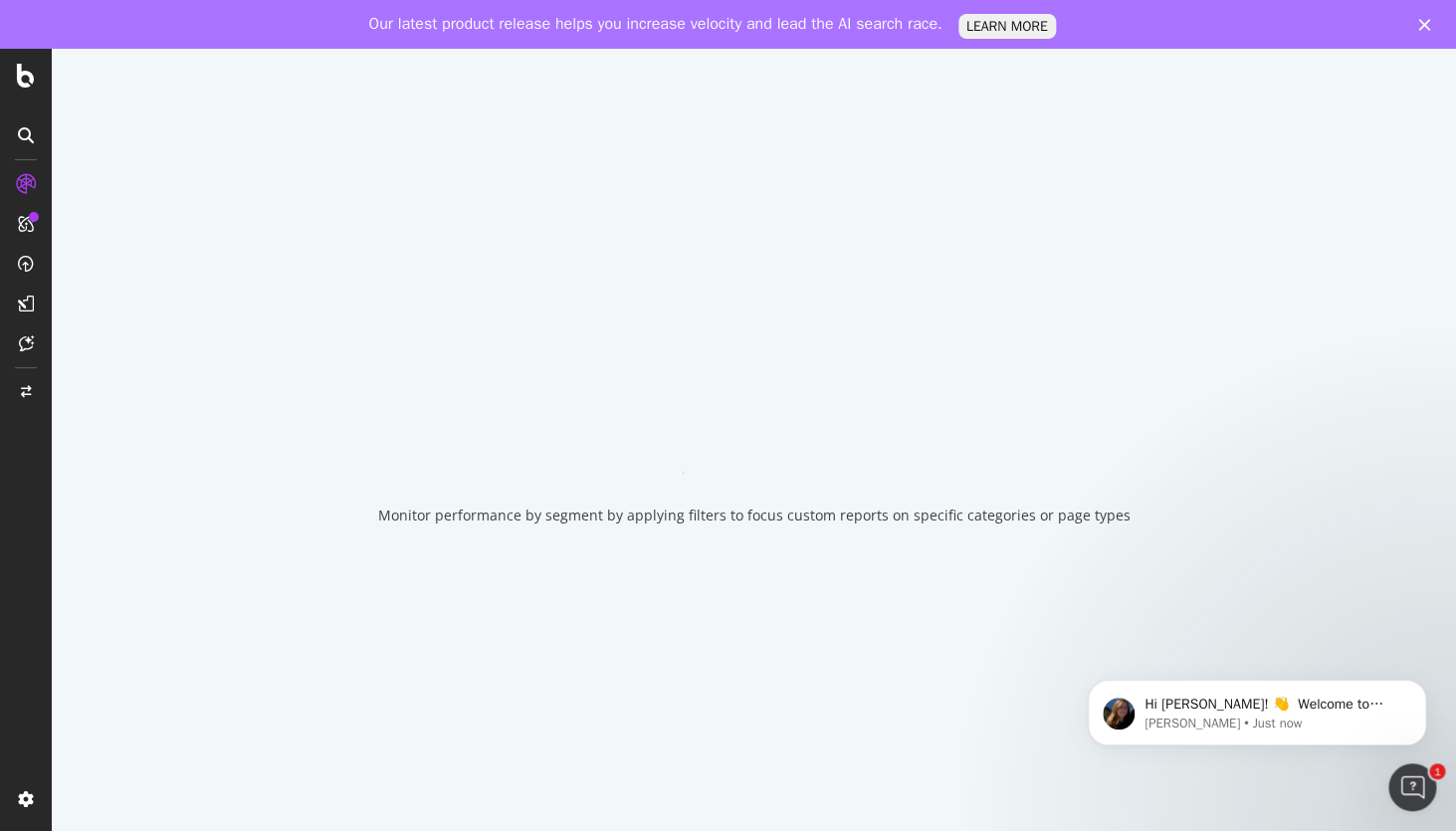 scroll, scrollTop: 0, scrollLeft: 0, axis: both 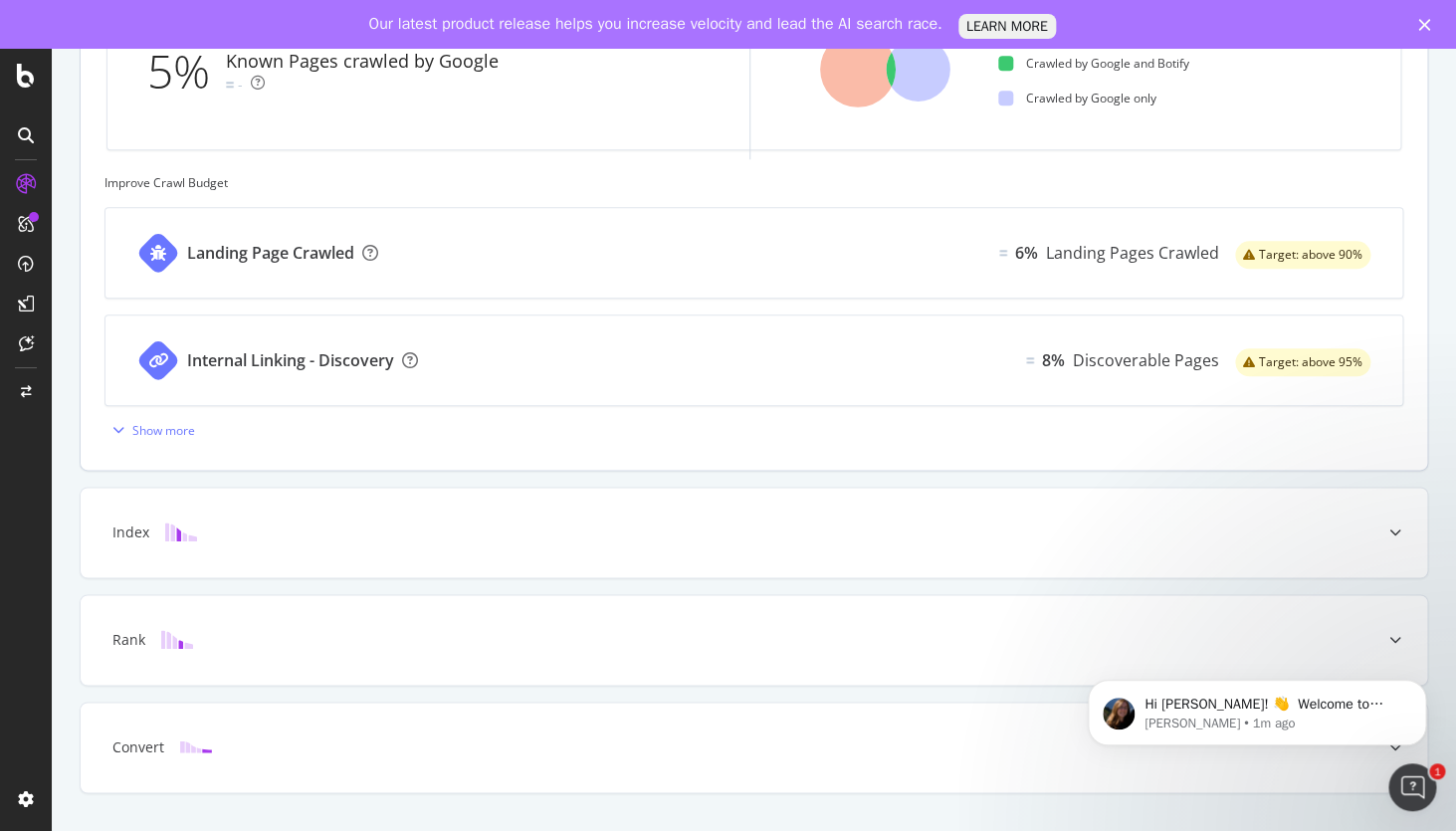 click on "Landing Page Crawled" at bounding box center (271, 253) 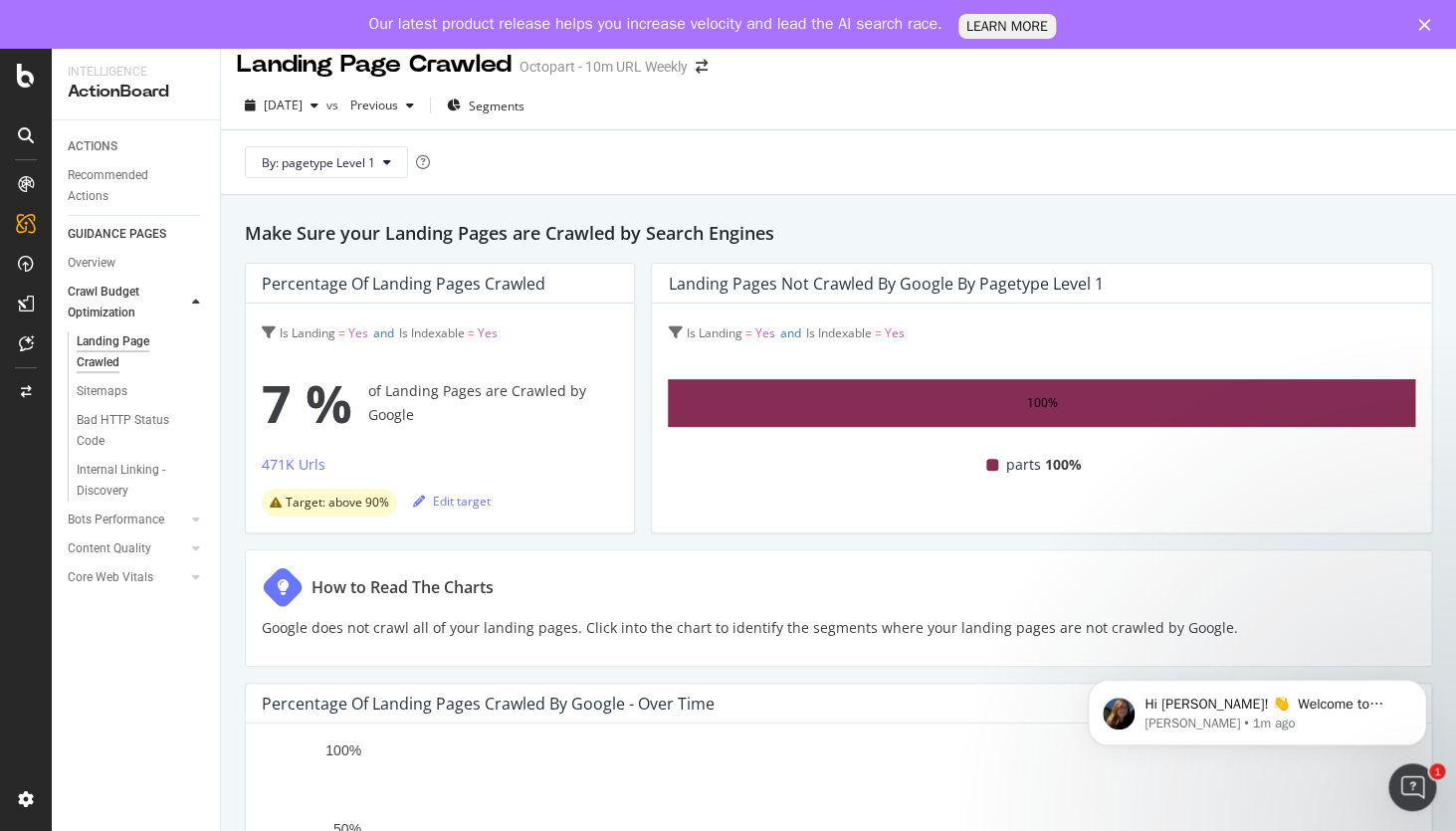 scroll, scrollTop: 17, scrollLeft: 0, axis: vertical 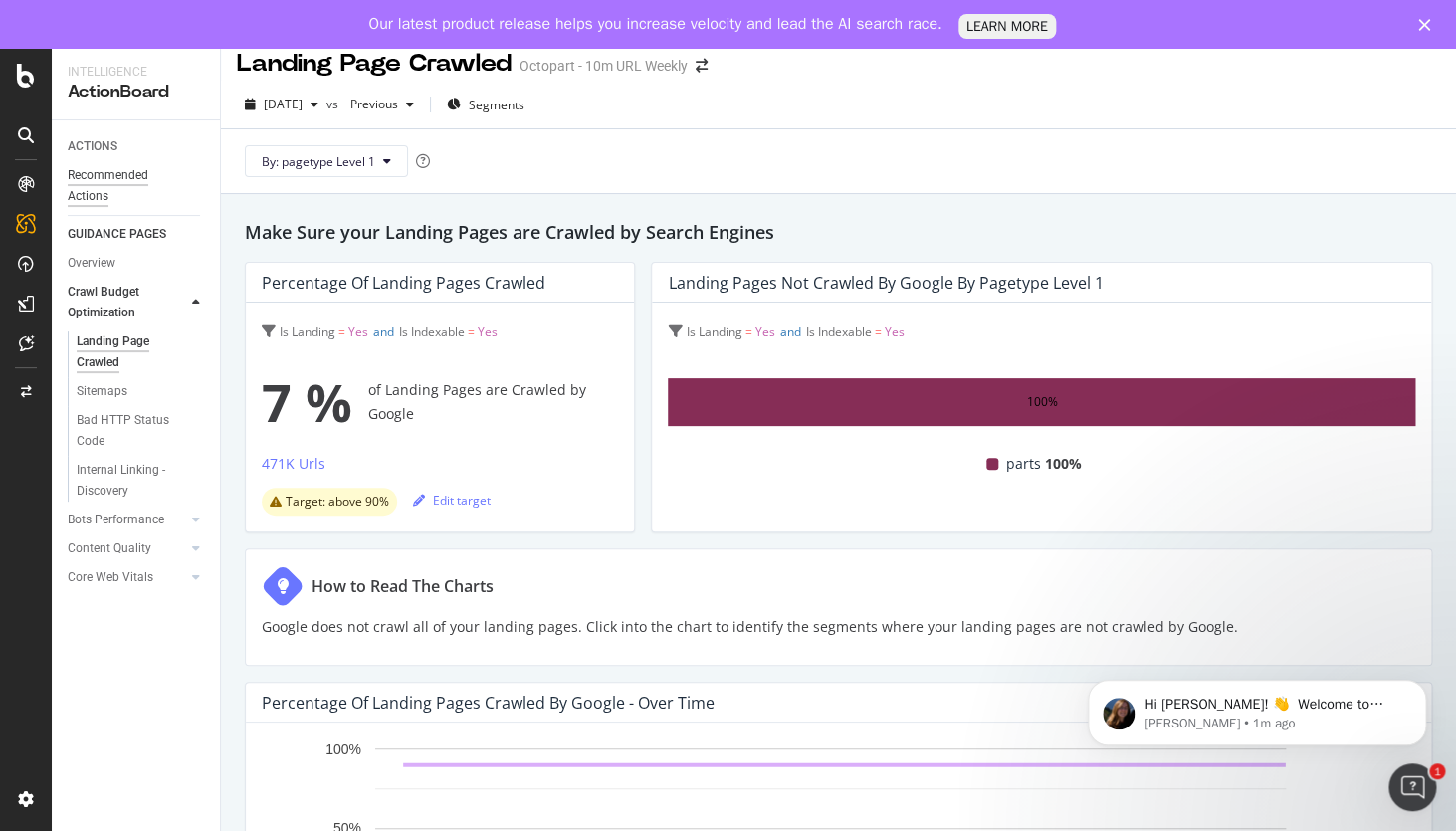 click on "Recommended Actions" at bounding box center (127, 186) 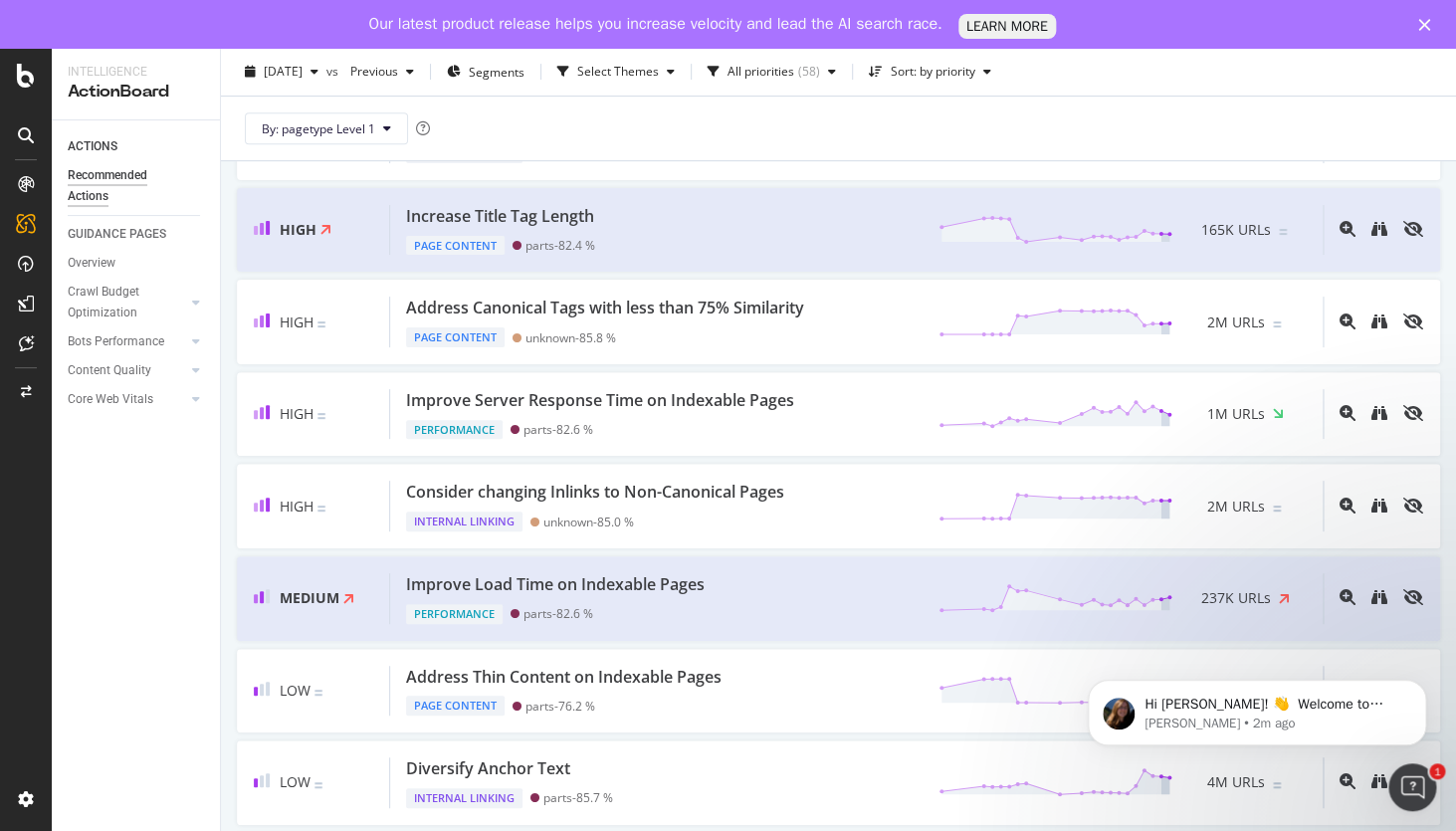 scroll, scrollTop: 321, scrollLeft: 0, axis: vertical 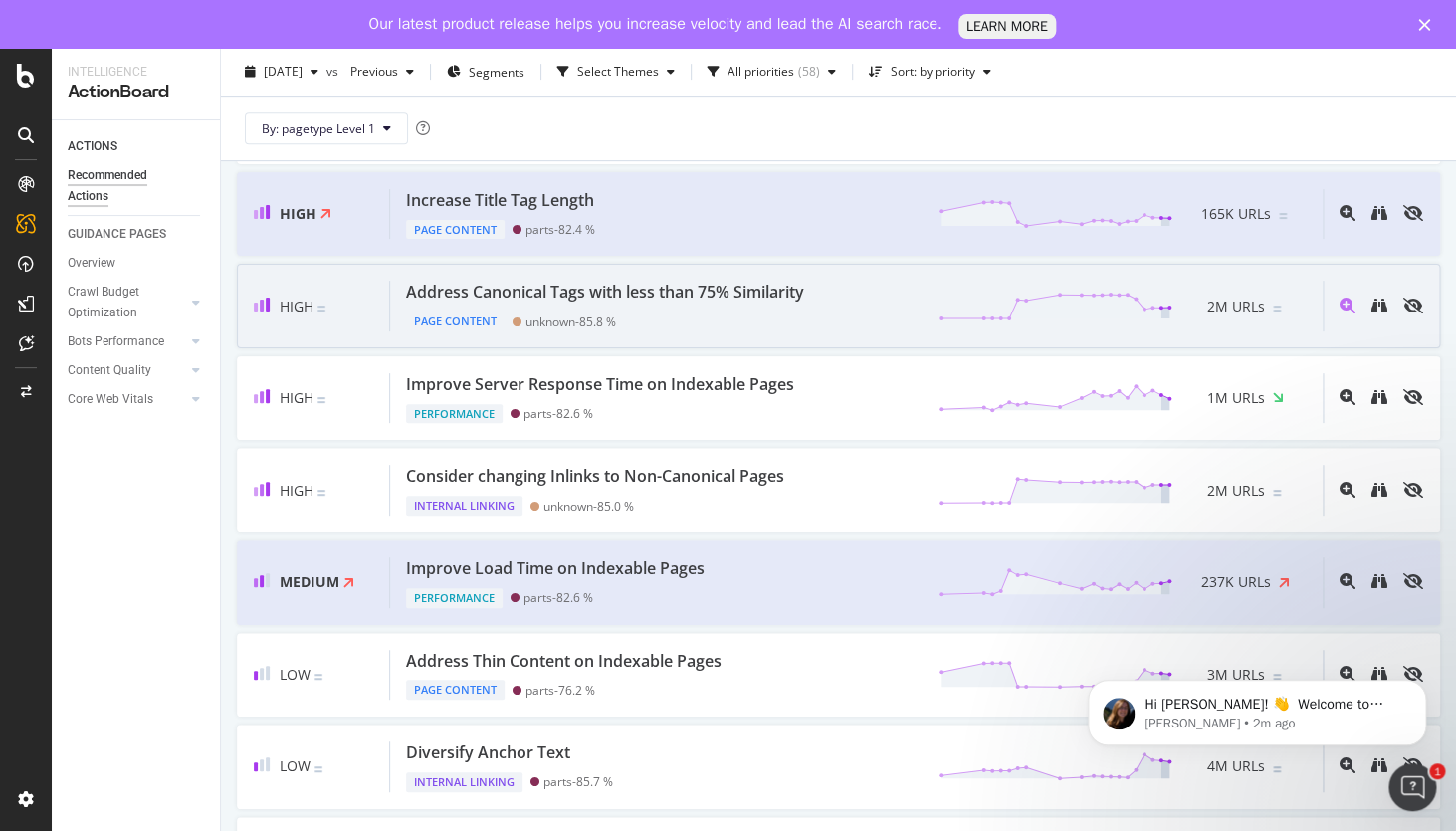 click on "Address Canonical Tags with less than 75% Similarity" at bounding box center (605, 292) 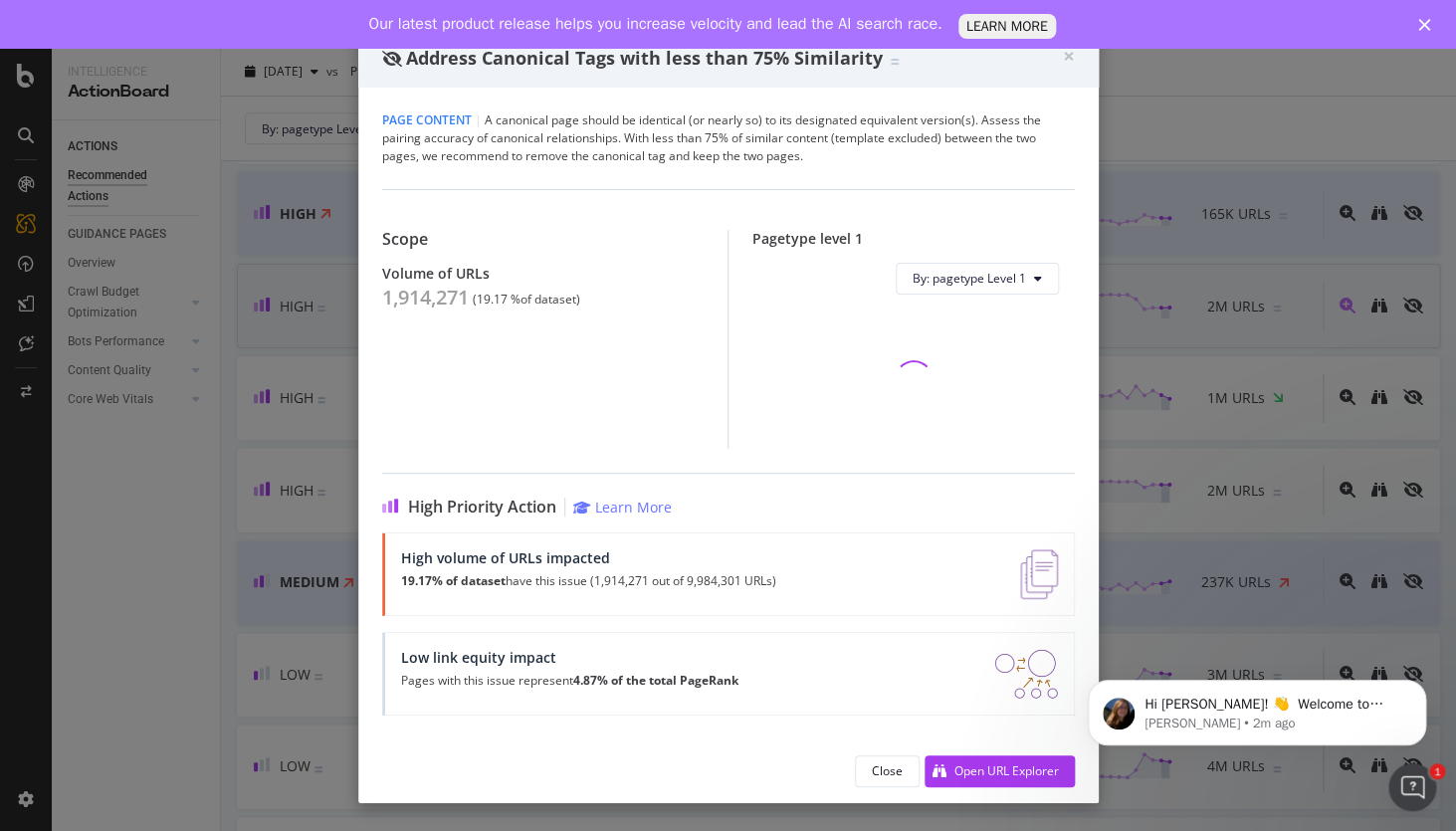 scroll, scrollTop: 321, scrollLeft: 0, axis: vertical 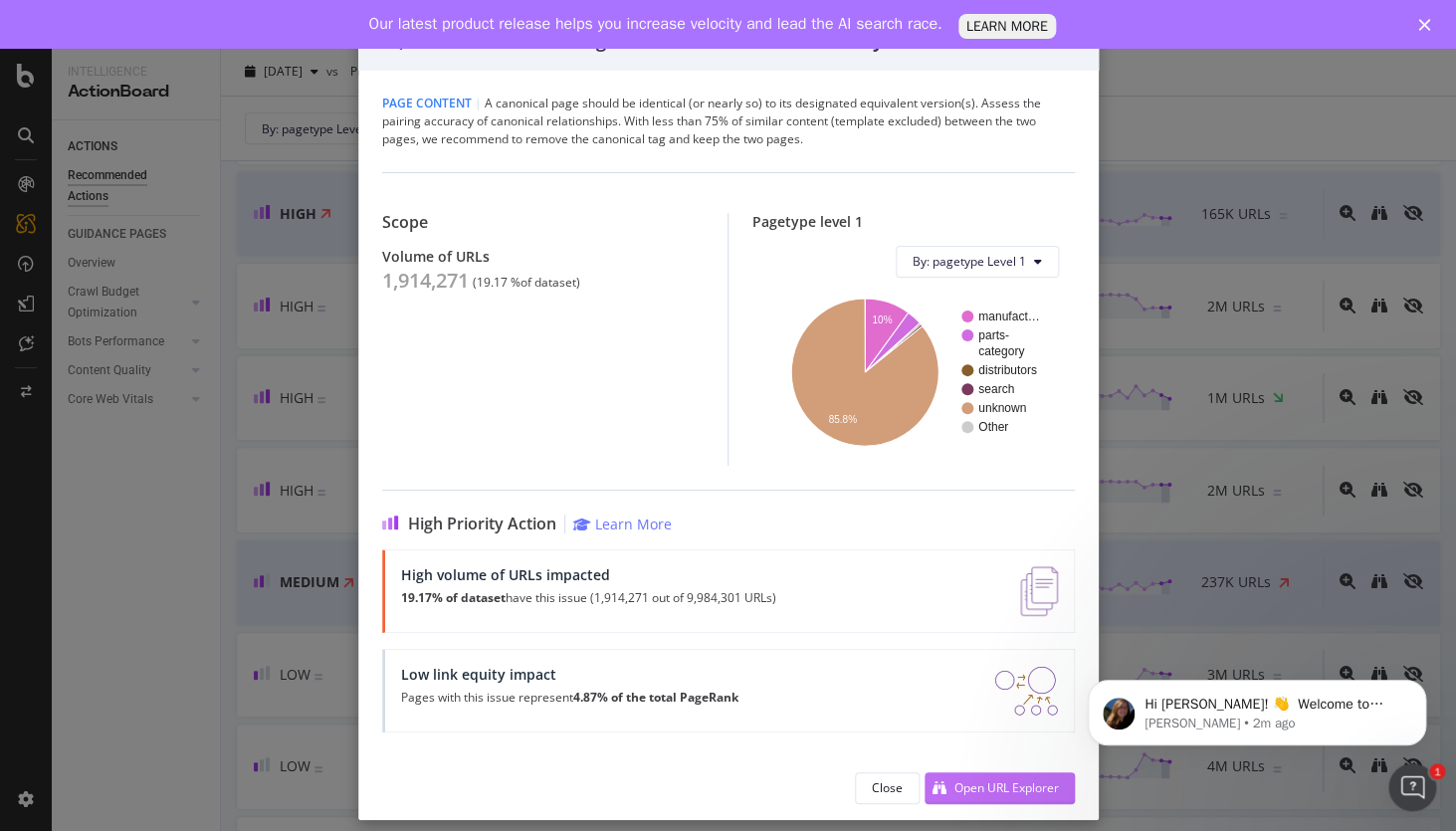 click on "Open URL Explorer" at bounding box center [1006, 787] 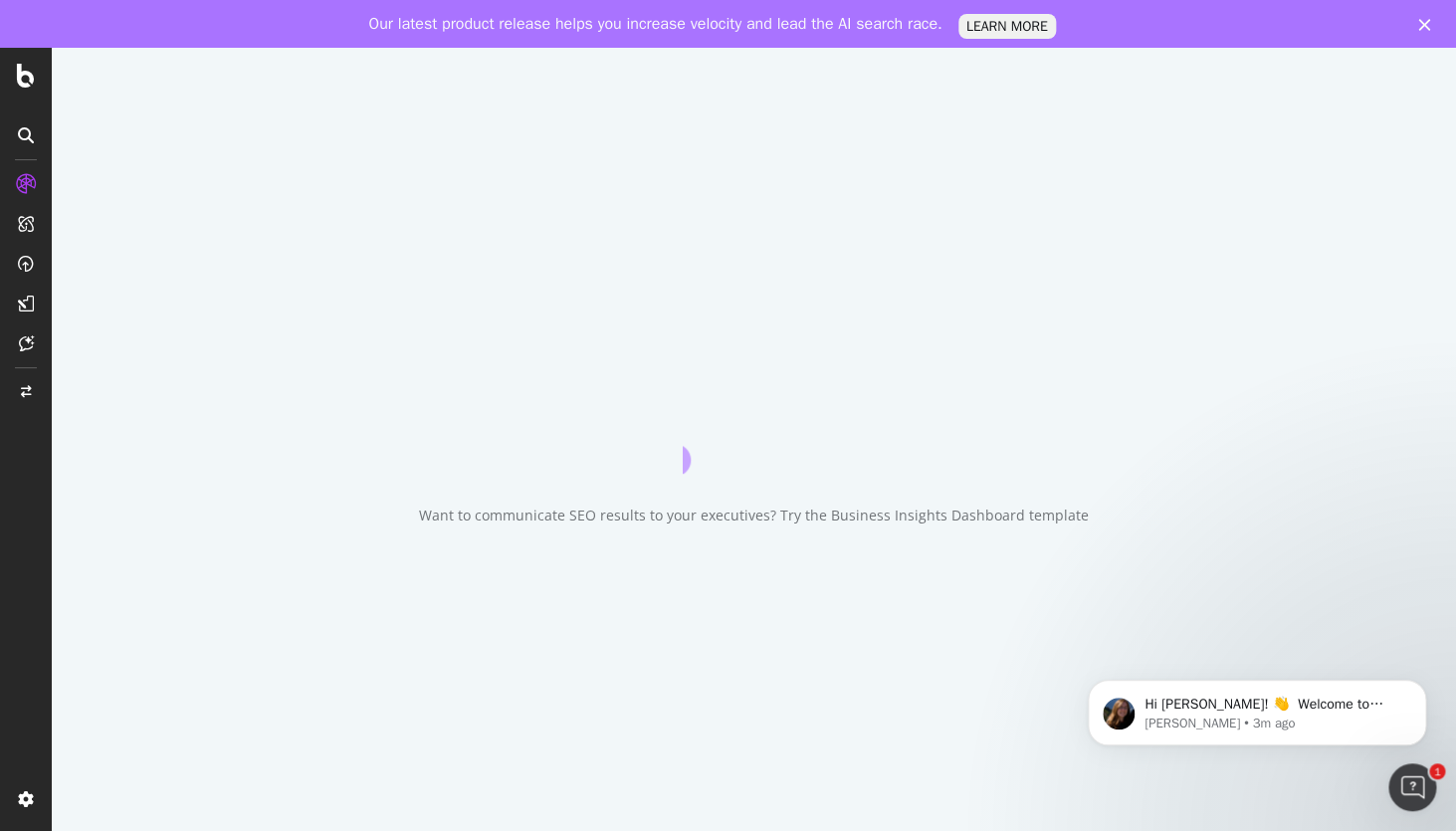scroll, scrollTop: 0, scrollLeft: 0, axis: both 